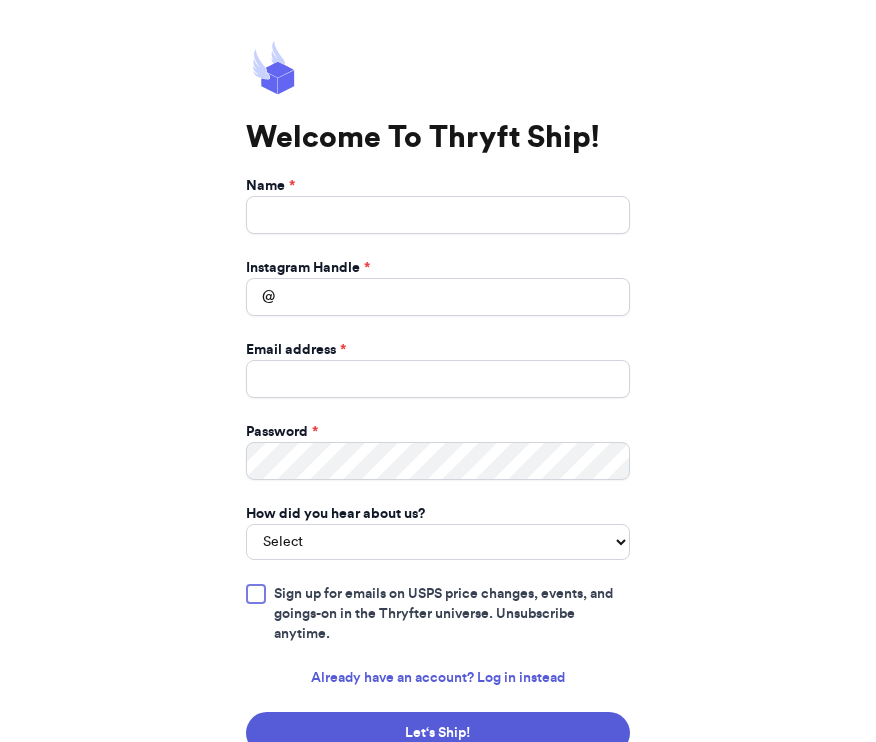 scroll, scrollTop: 0, scrollLeft: 0, axis: both 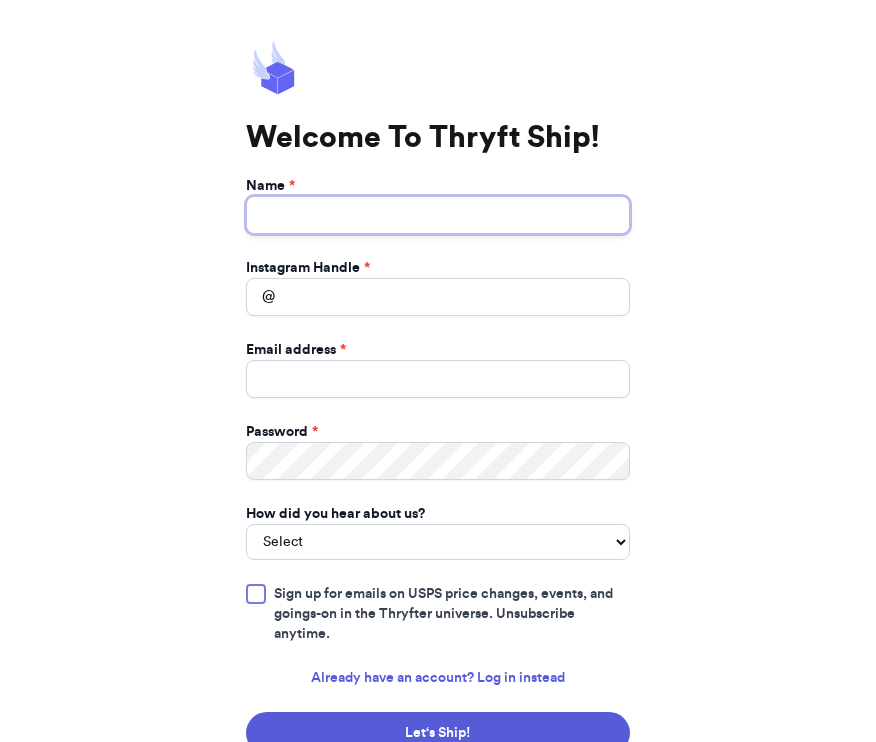 click on "Name *" at bounding box center [438, 215] 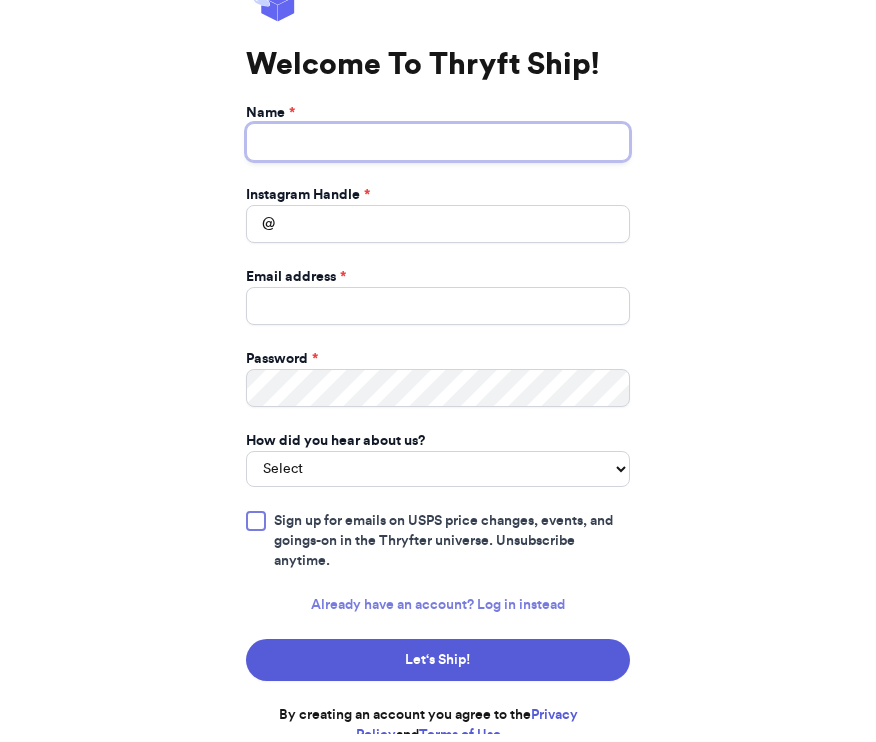 scroll, scrollTop: 66, scrollLeft: 0, axis: vertical 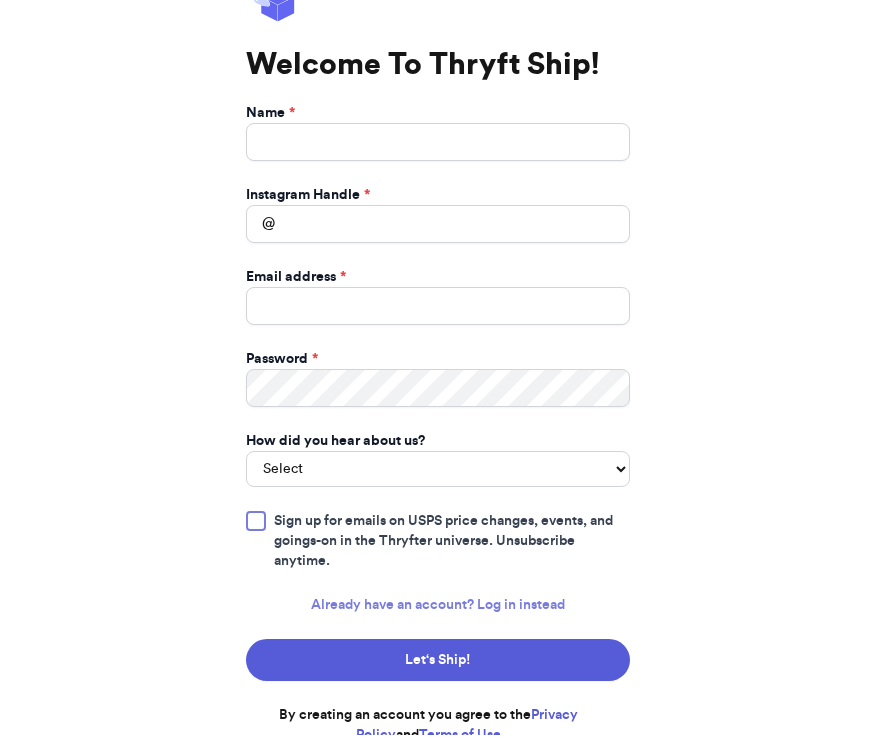 click on "Already have an account? Log in instead" at bounding box center [438, 612] 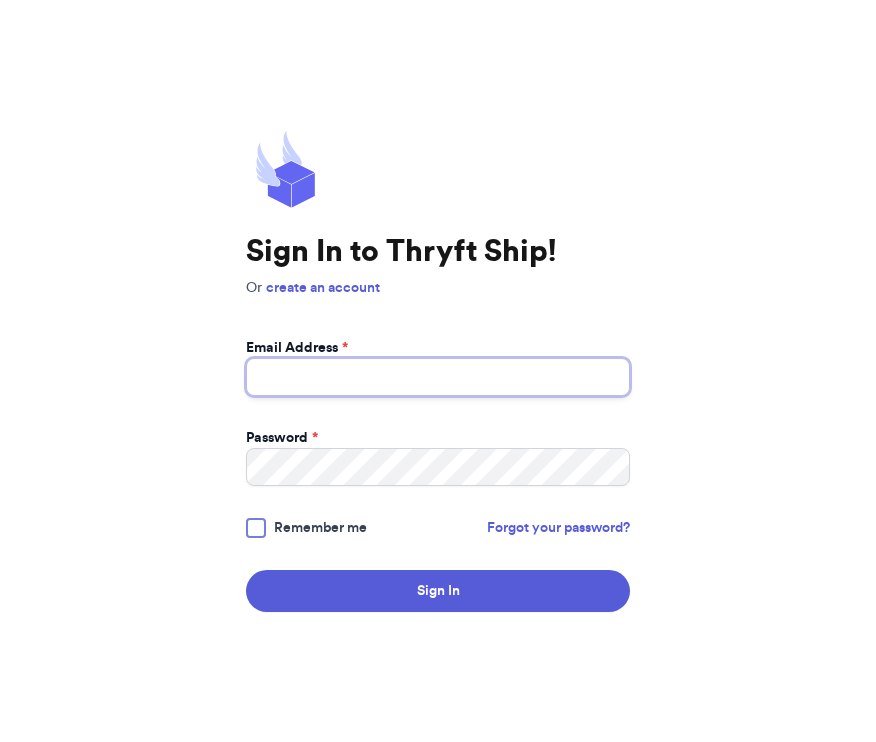 click on "Email Address *" at bounding box center [438, 377] 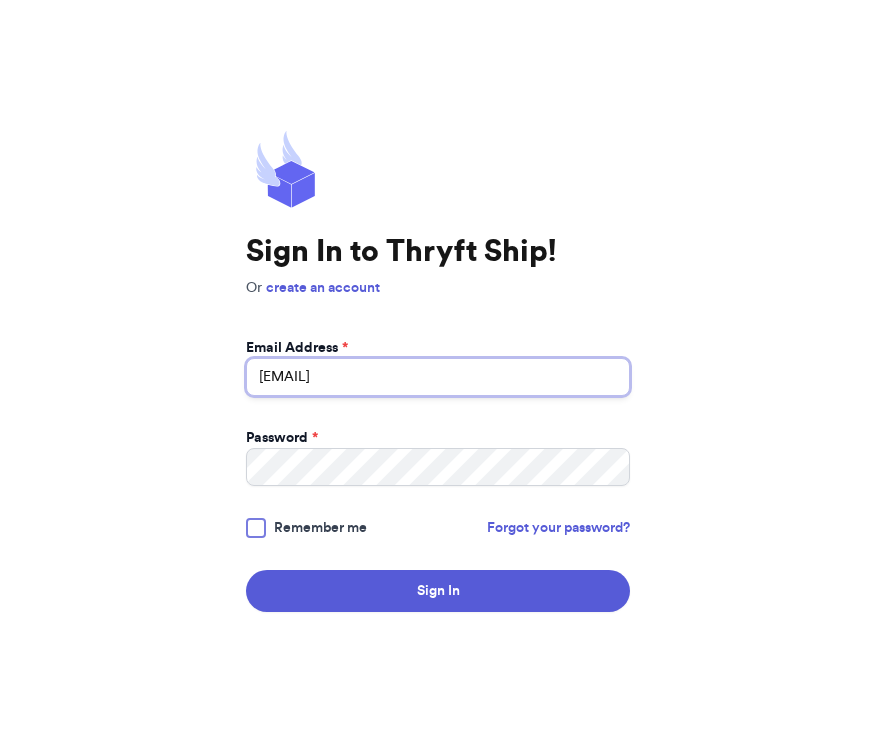 type on "[EMAIL]" 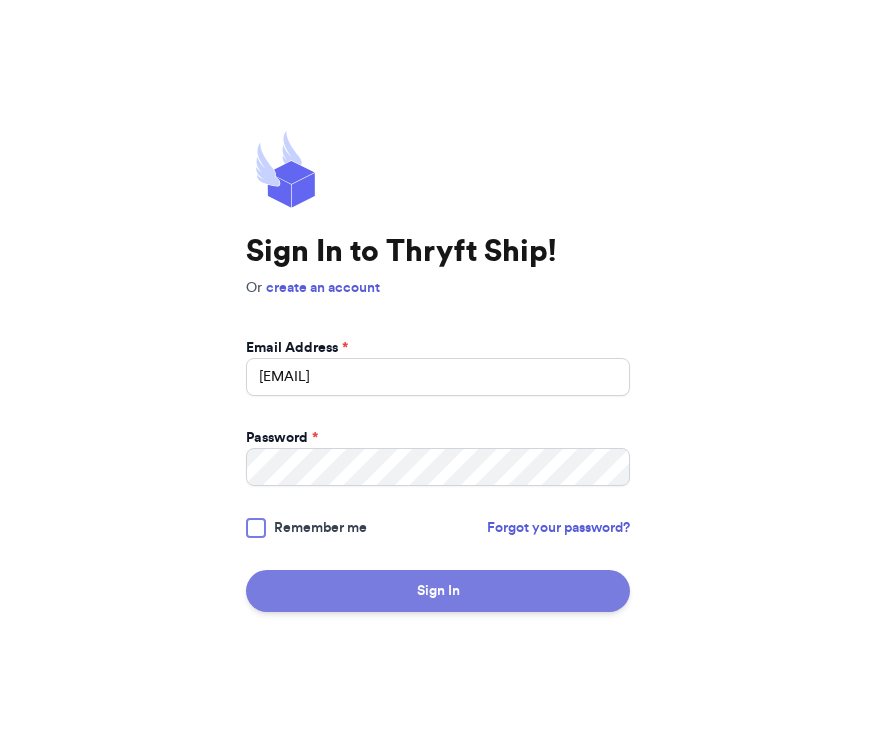 click on "Sign In" at bounding box center (438, 591) 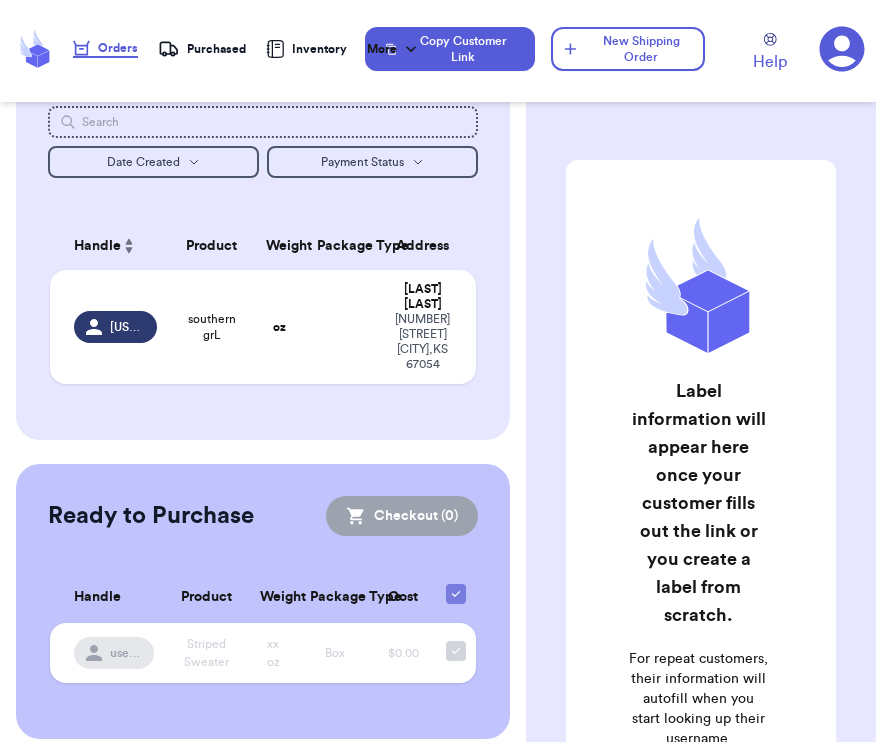 scroll, scrollTop: 107, scrollLeft: 0, axis: vertical 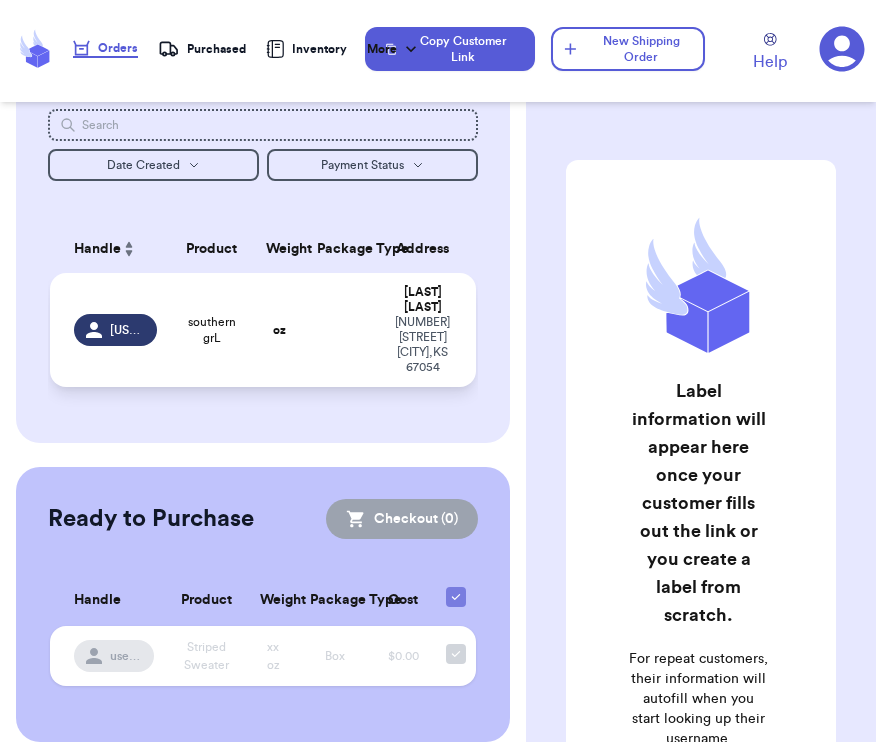 click on "southern grL" at bounding box center (211, 330) 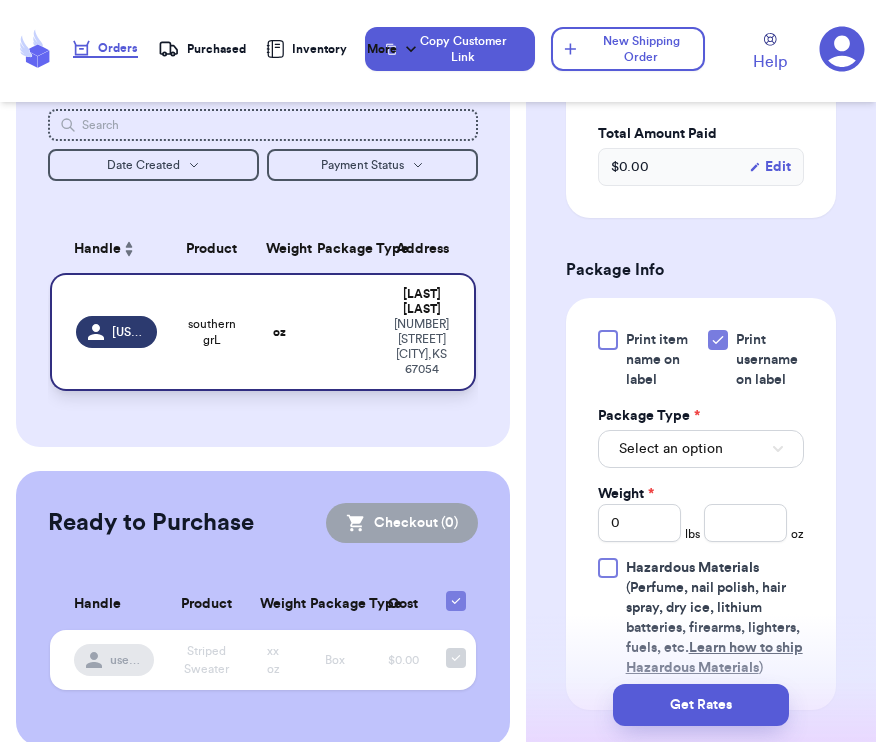 scroll, scrollTop: 693, scrollLeft: 0, axis: vertical 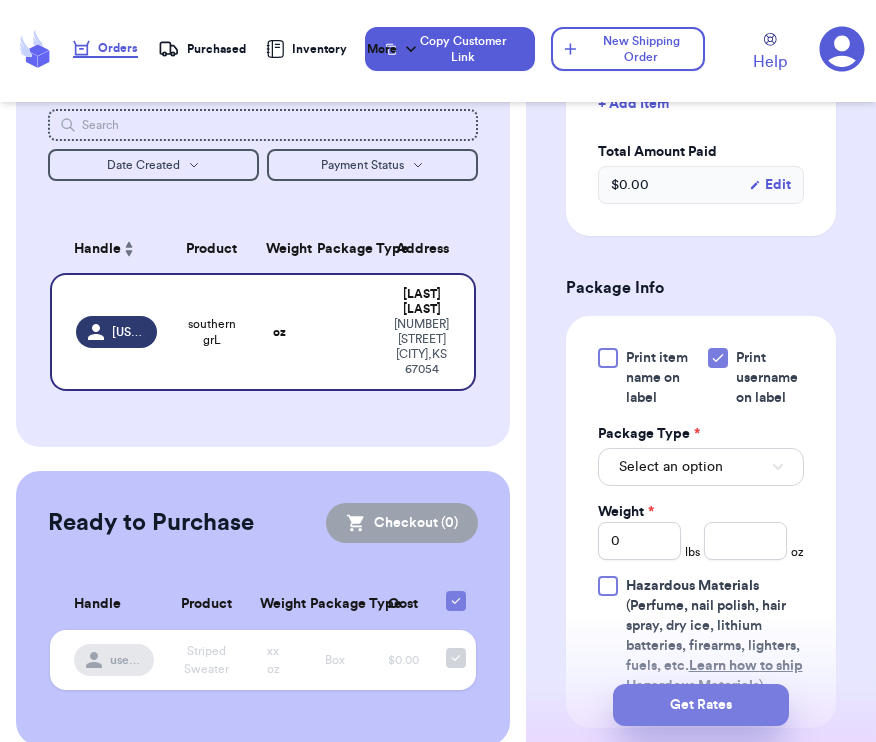 click on "Get Rates" at bounding box center (701, 705) 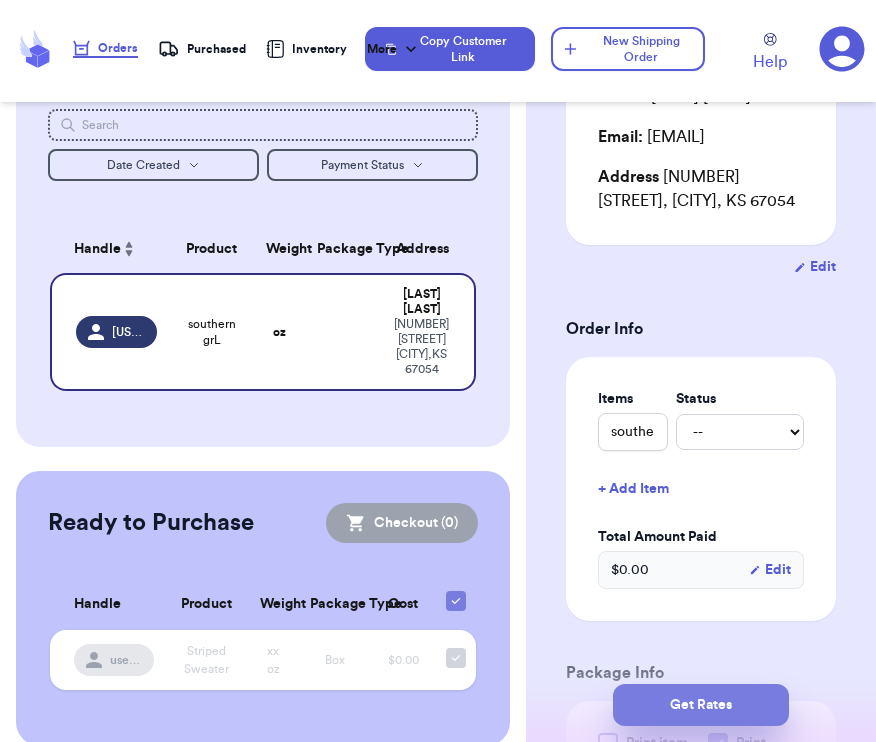 scroll, scrollTop: 294, scrollLeft: 0, axis: vertical 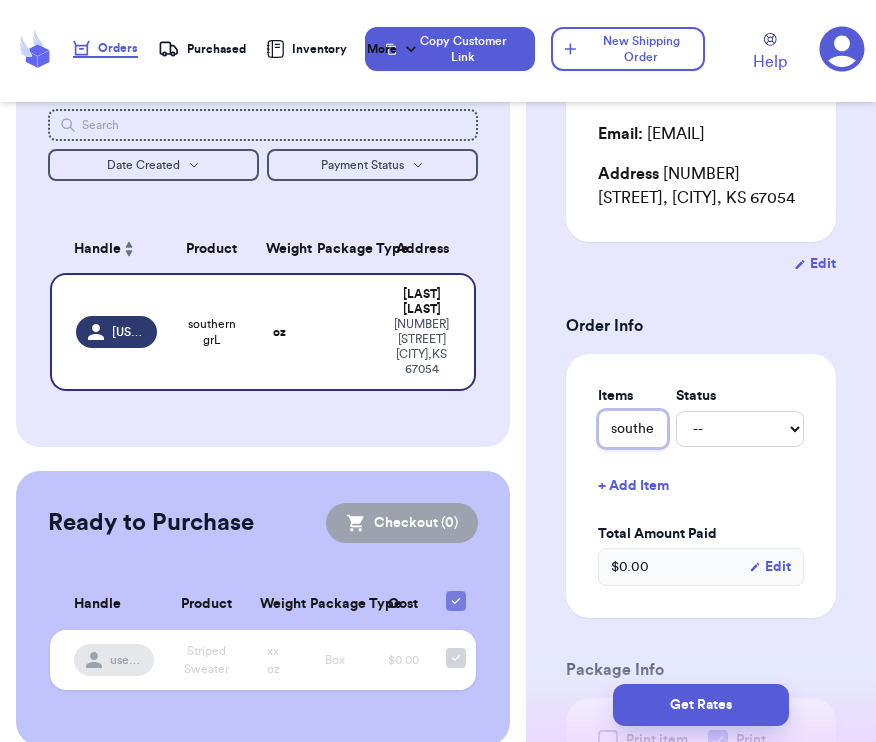 click on "southern grL" at bounding box center [633, 429] 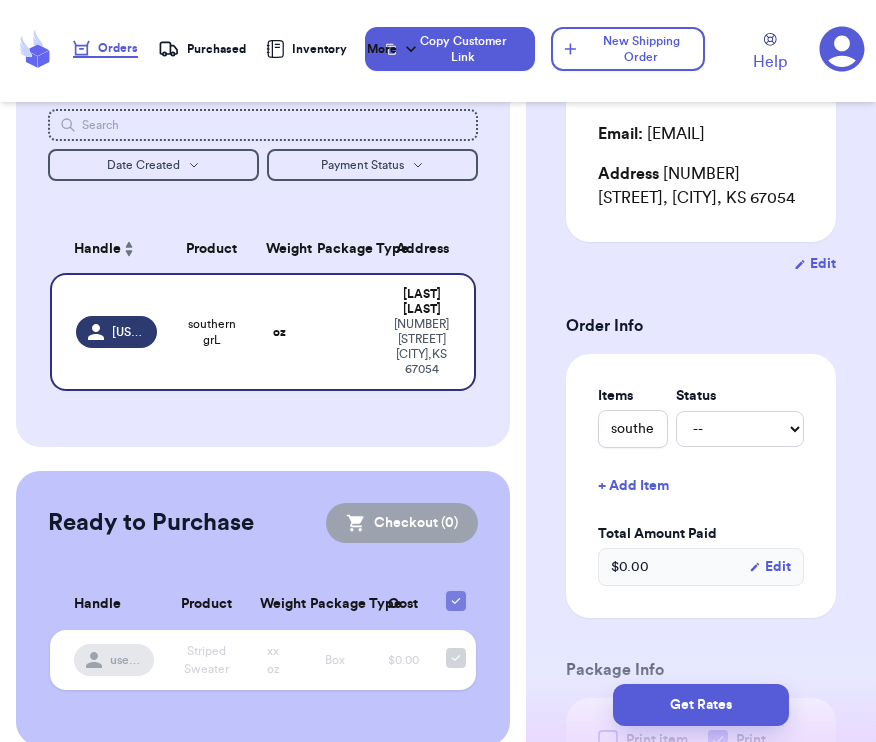 click on "Customer Link New Order Incomplete 01 Get Rates for All ( 0 ) Get Rates for All ( 0 ) Date Created Date Created Payment Status Payment Status Handle Product Weight Package Type Address southerngrl southern grL  oz [LAST]   [LAST] [NUMBER] [STREET]   [CITY] ,  KS   67054 Ready to Purchase Checkout ( 0 ) Checkout ( 0 ) Handle Product Weight Package Type Cost username Striped Sweater xx oz Box $0.00 Shipping Information Delete Label Customer Info Instagram Handle:   southerngrl Name:   [LAST]   [LAST] Email:   [EMAIL] Address   [NUMBER] [STREET],  [CITY], KS 67054 Edit Order Info Items Status southern grL -- Paid Owes + Add Item Total Amount Paid $ 0.00 Edit Package Info Print item name on label Print username on label Package Type * Select an option This field is required Weight * 0 lbs oz Weight is required Hazardous Materials   (Perfume, nail polish, hair spray, dry ice, lithium batteries, firearms, lighters, fuels, etc.  Learn how to ship Hazardous Materials ) Length in Width in Height in $" at bounding box center (438, 371) 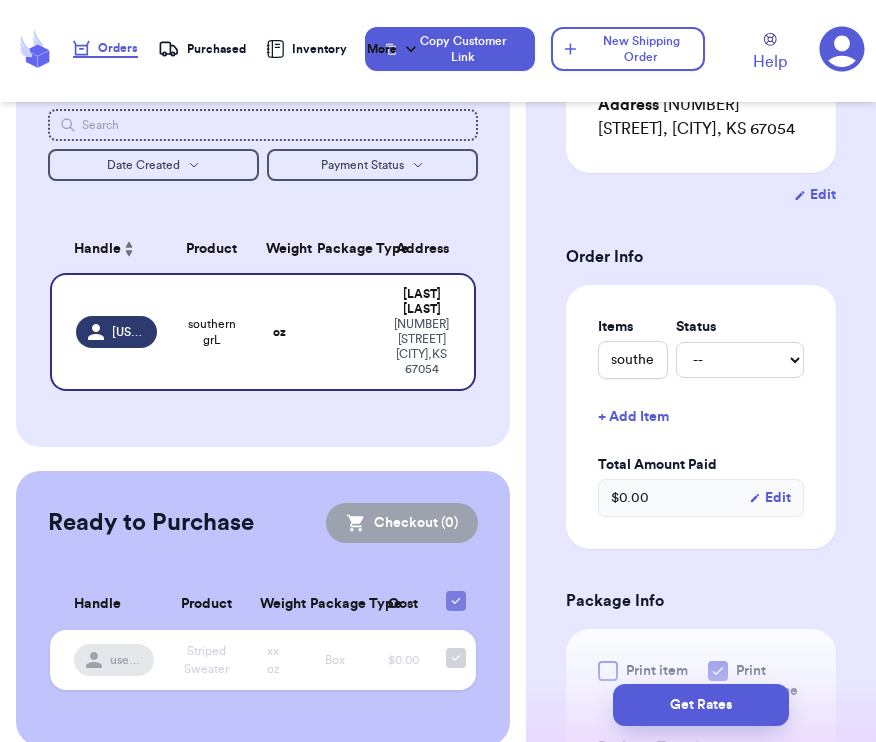 scroll, scrollTop: 363, scrollLeft: 0, axis: vertical 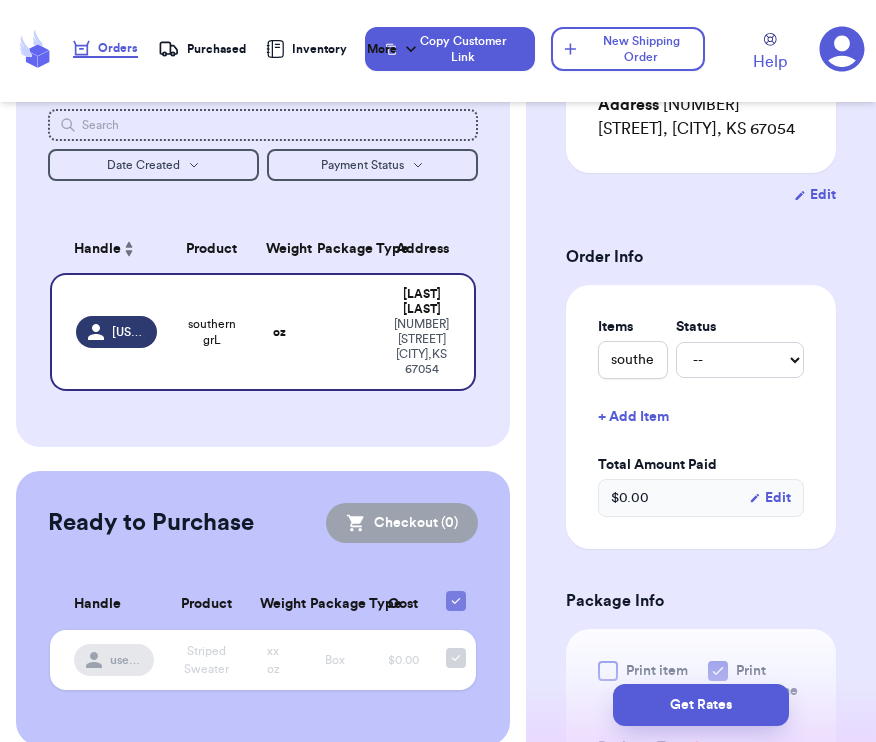 click on "-- Paid Owes" at bounding box center [740, 360] 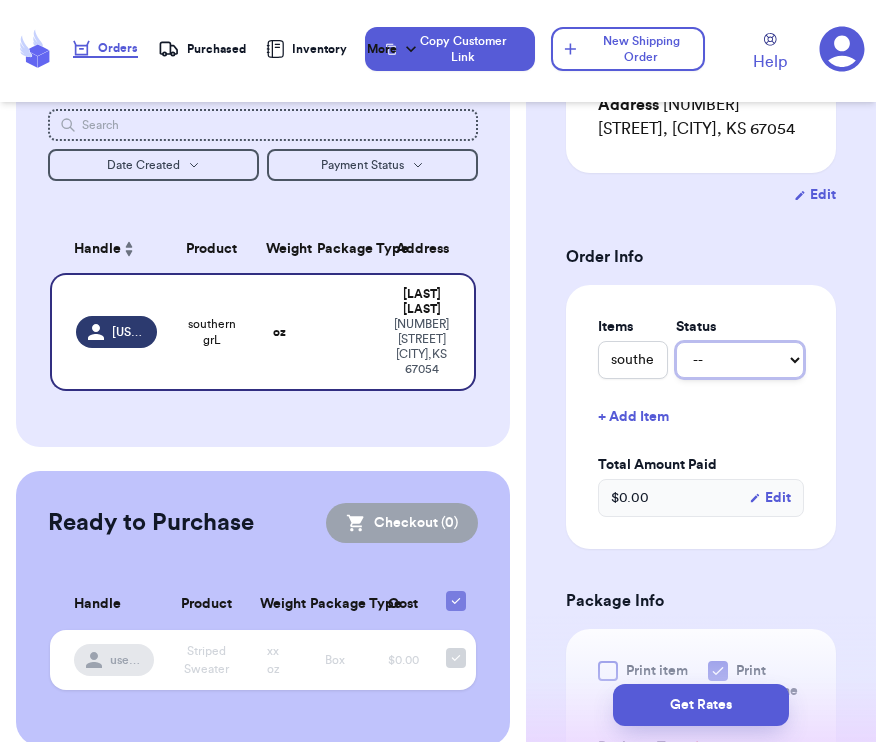type 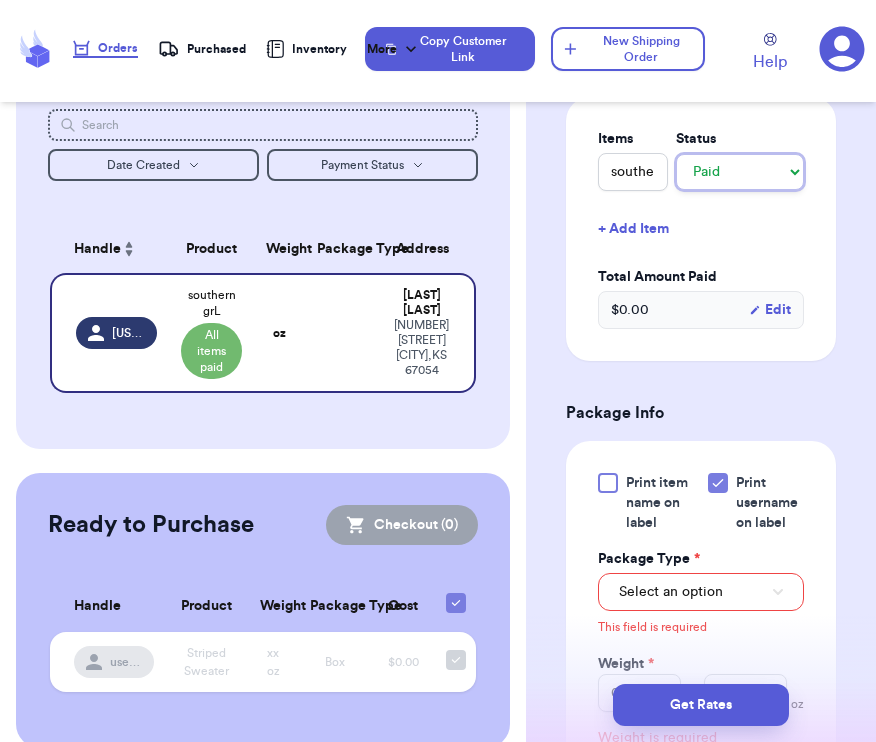 scroll, scrollTop: 552, scrollLeft: 0, axis: vertical 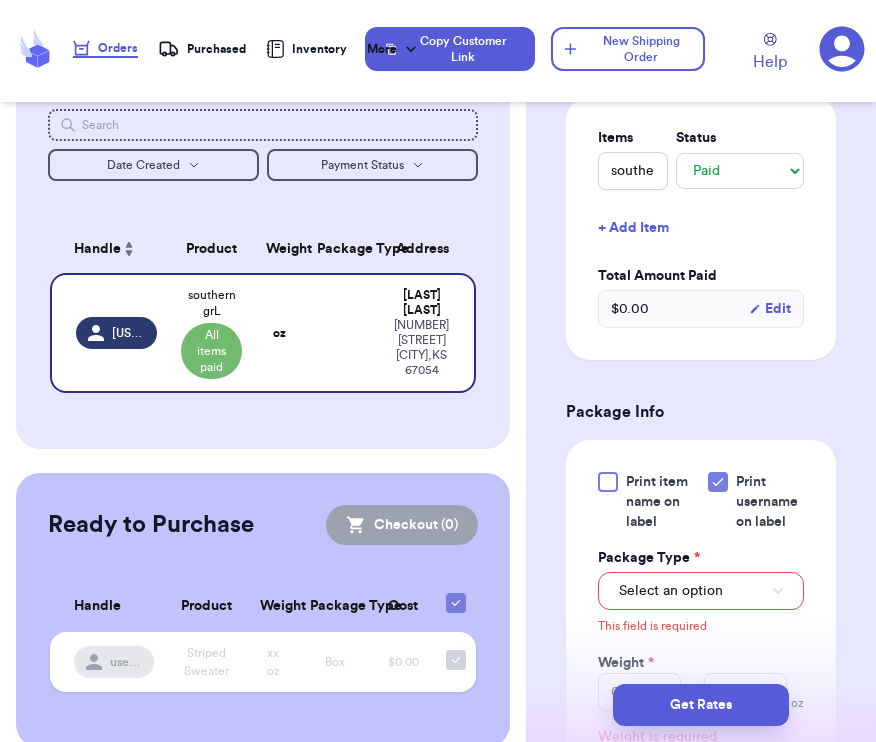 click on "$ 0.00 Edit" at bounding box center (701, 309) 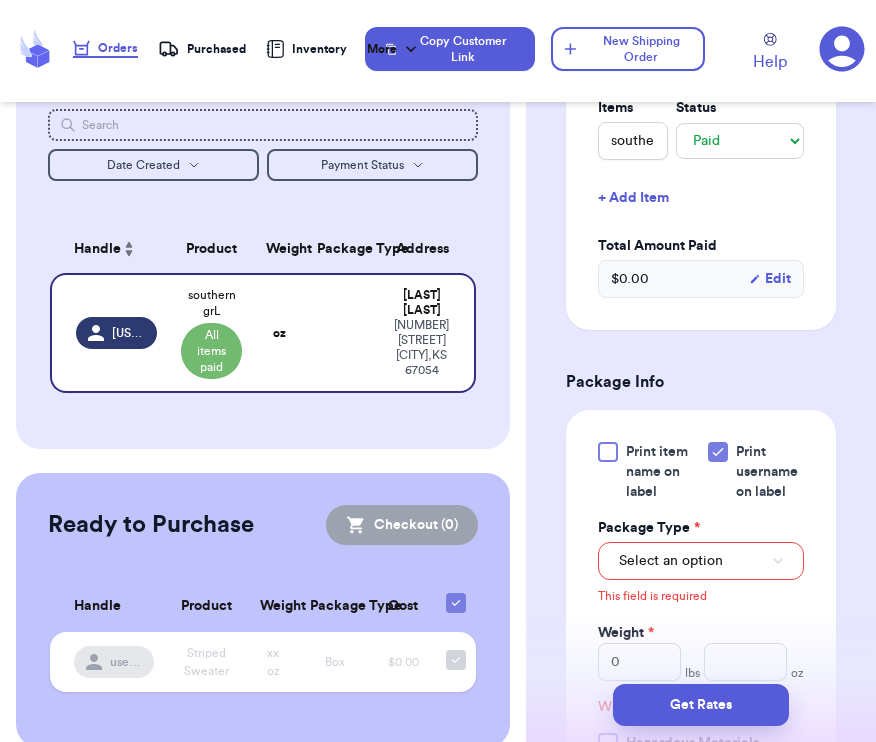 scroll, scrollTop: 582, scrollLeft: 0, axis: vertical 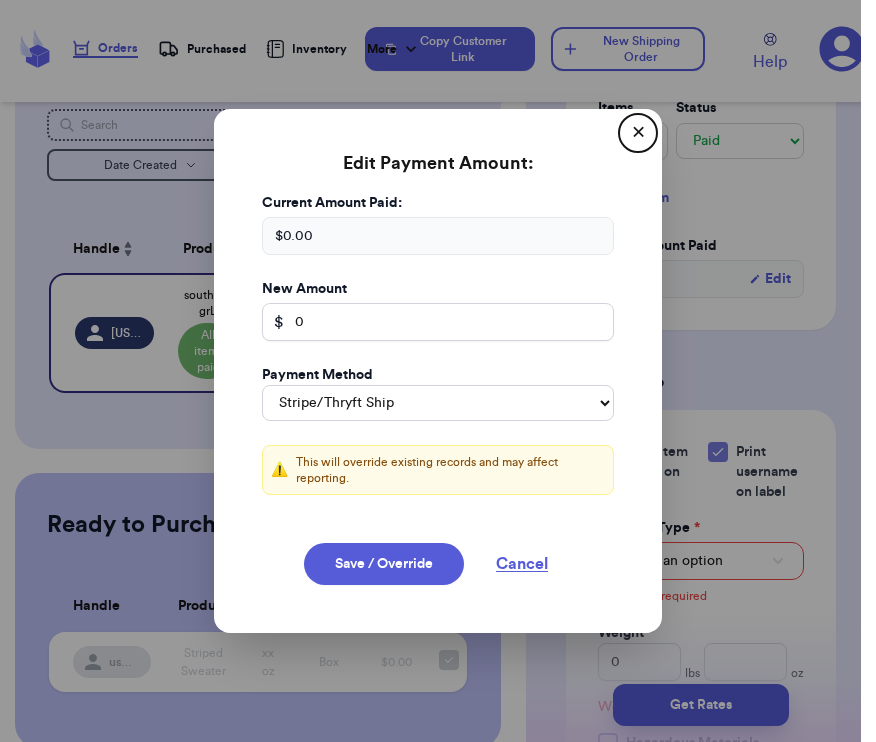 click on "$ 0.00" at bounding box center [438, 236] 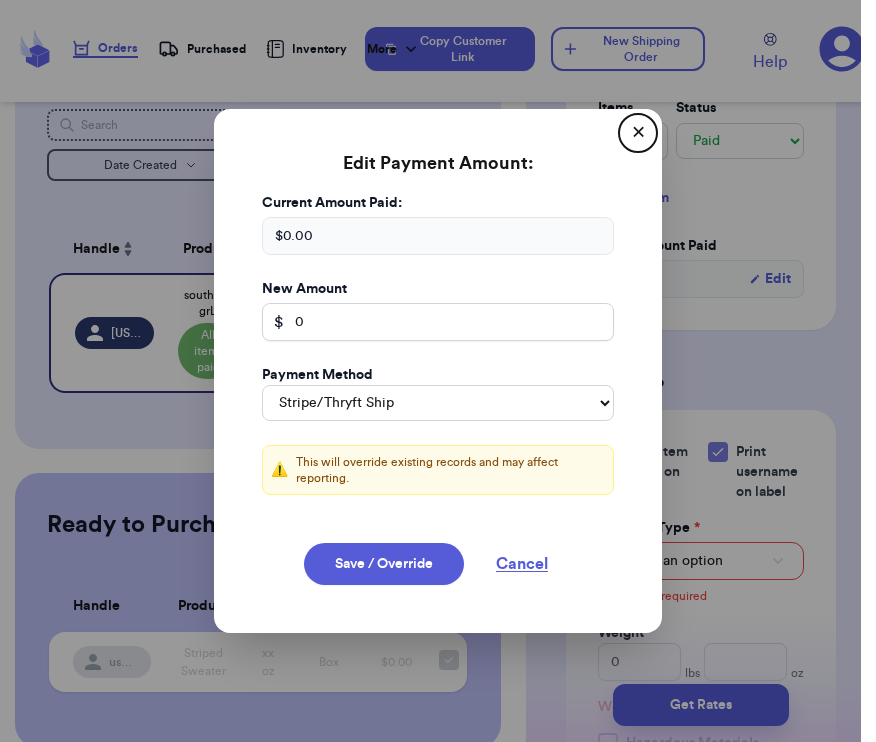 click on "$ 0.00" at bounding box center [438, 236] 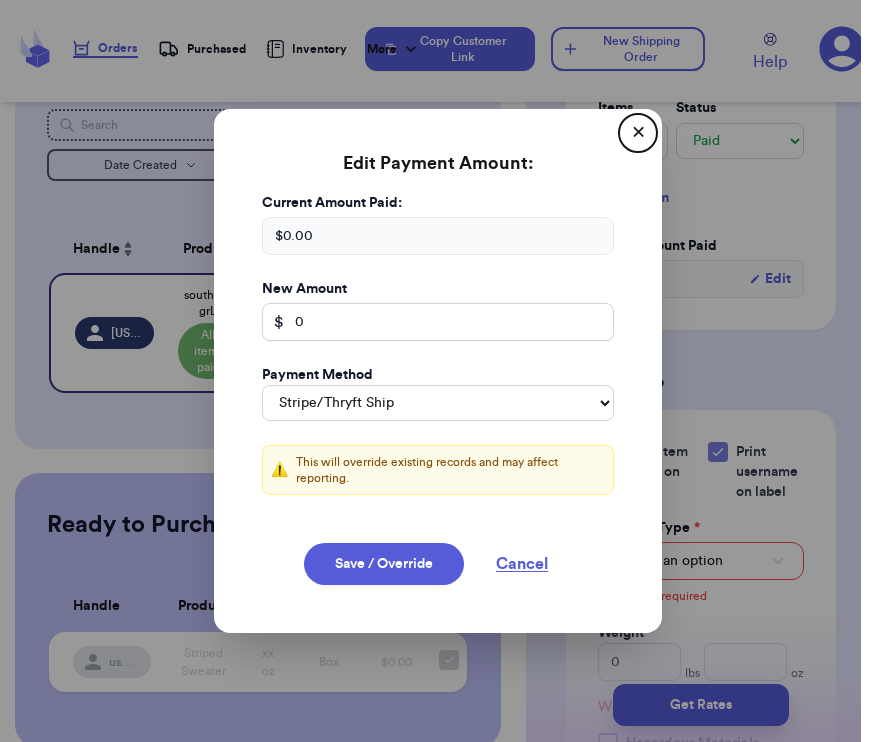 click on "$ 0.00" at bounding box center (438, 236) 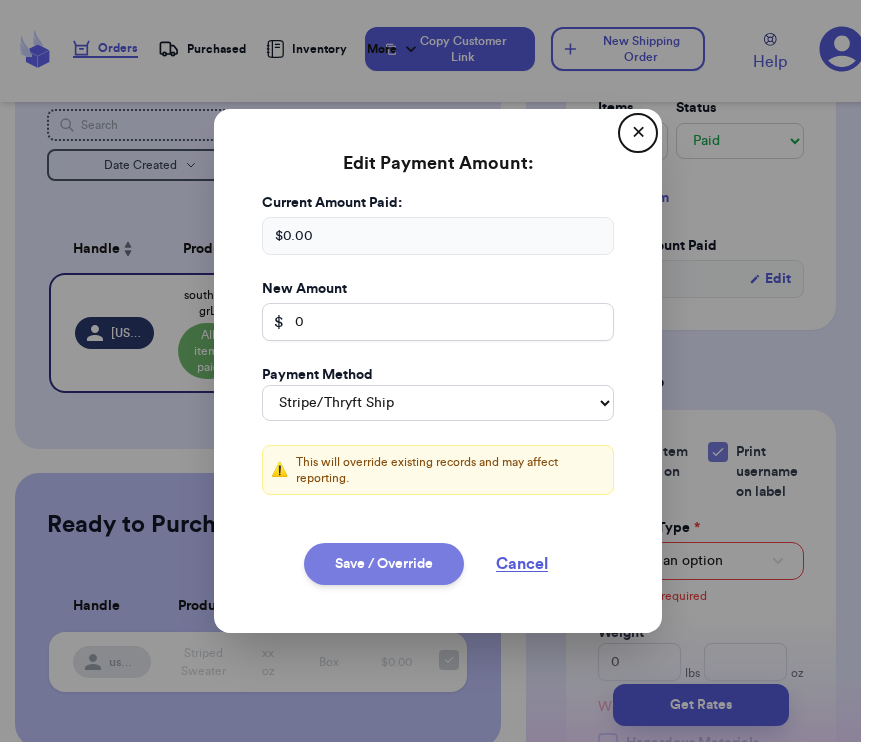 click on "Save / Override" at bounding box center [384, 564] 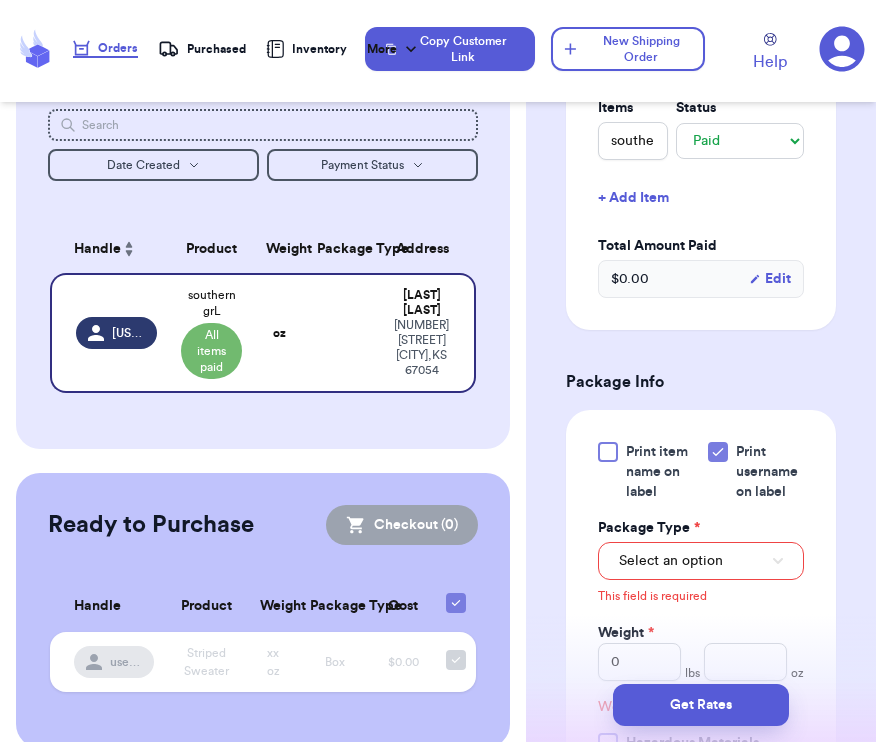 type 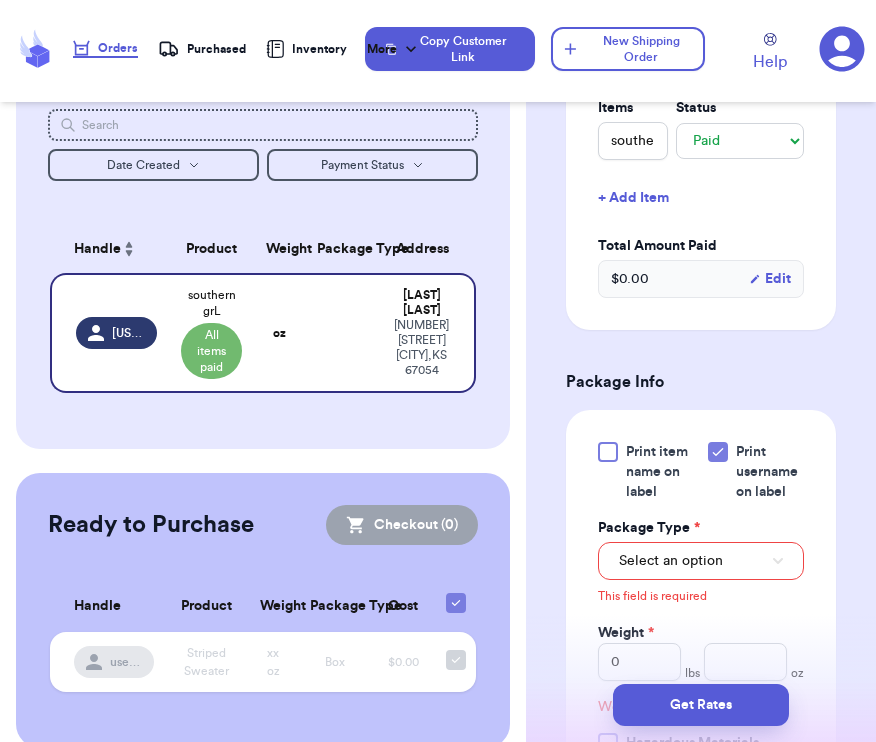 click on "$ 0.00 Edit" at bounding box center (701, 279) 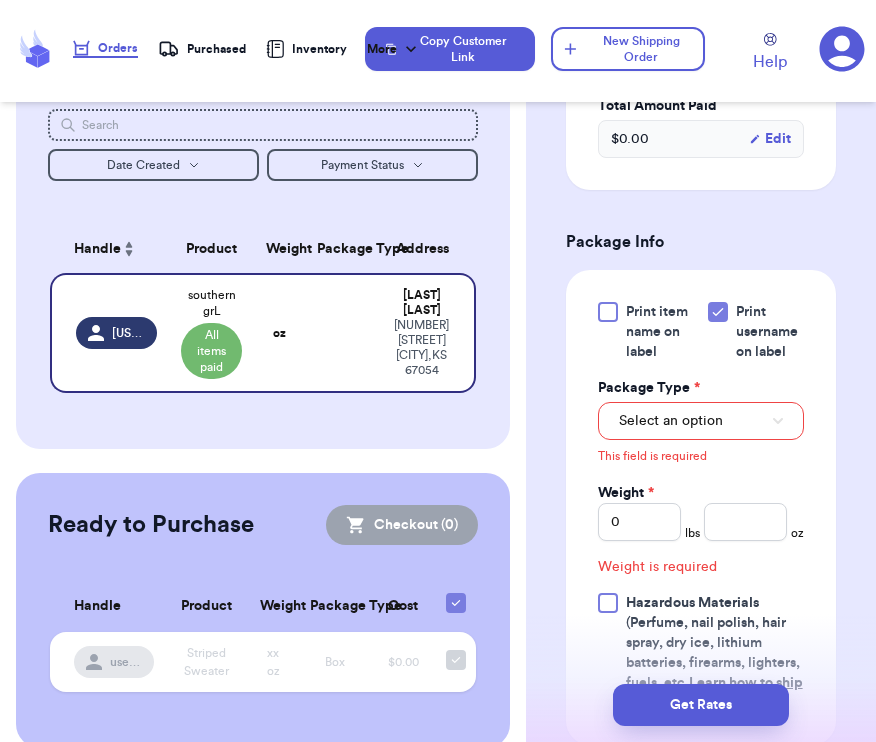 scroll, scrollTop: 724, scrollLeft: 0, axis: vertical 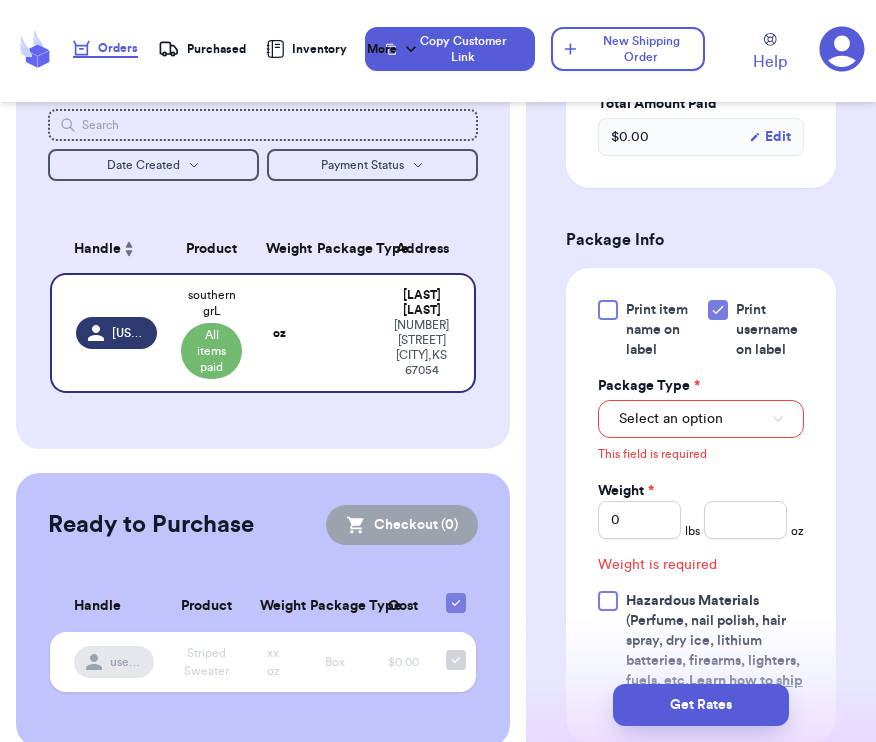 click on "Select an option" at bounding box center [701, 419] 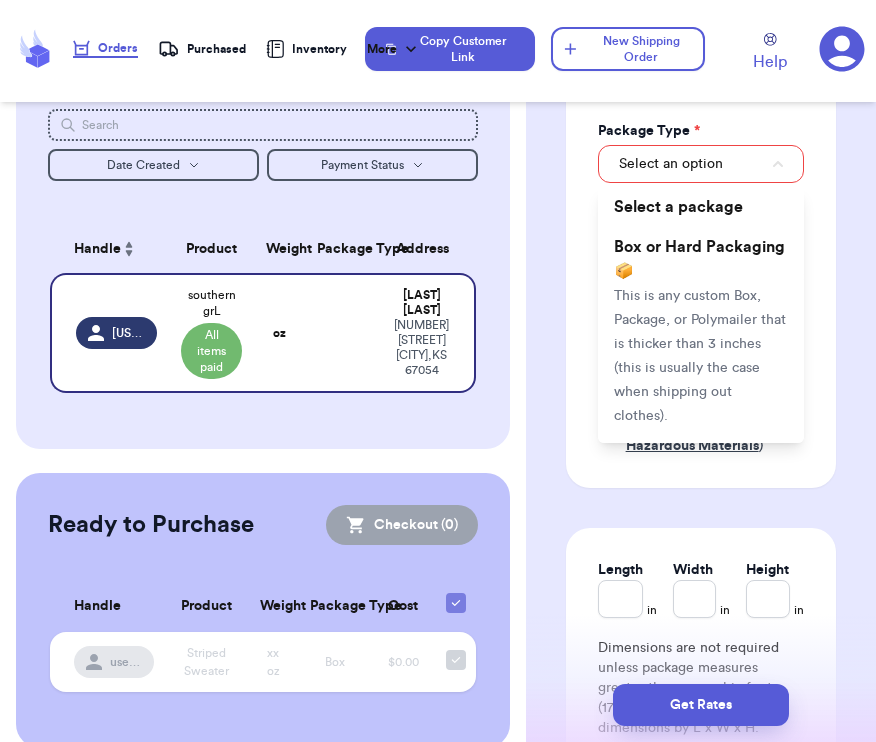 scroll, scrollTop: 979, scrollLeft: 0, axis: vertical 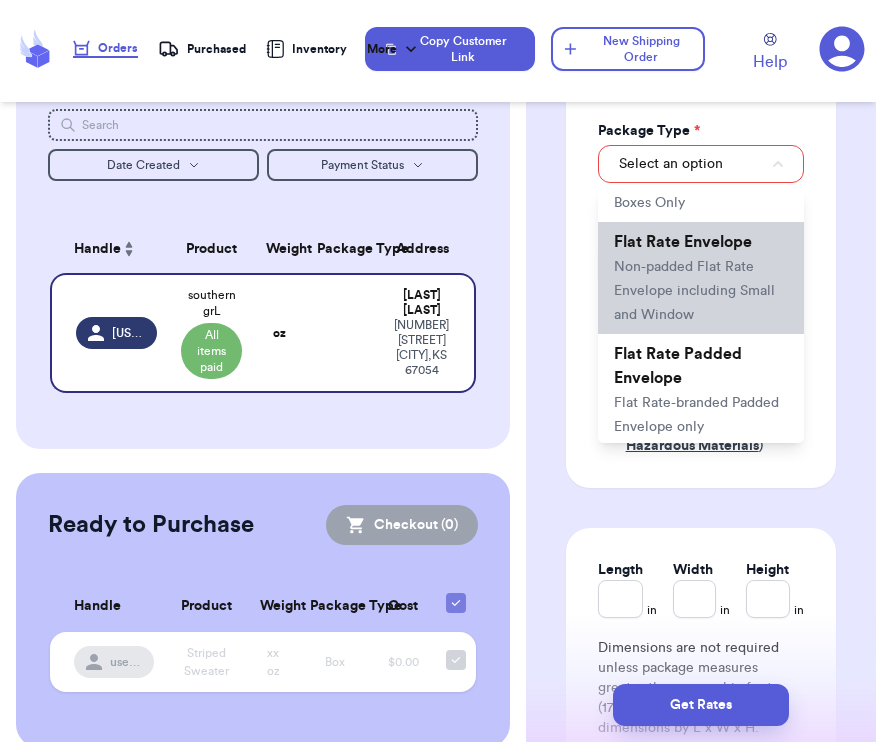 click on "Non-padded Flat Rate Envelope including Small and Window" at bounding box center [694, 291] 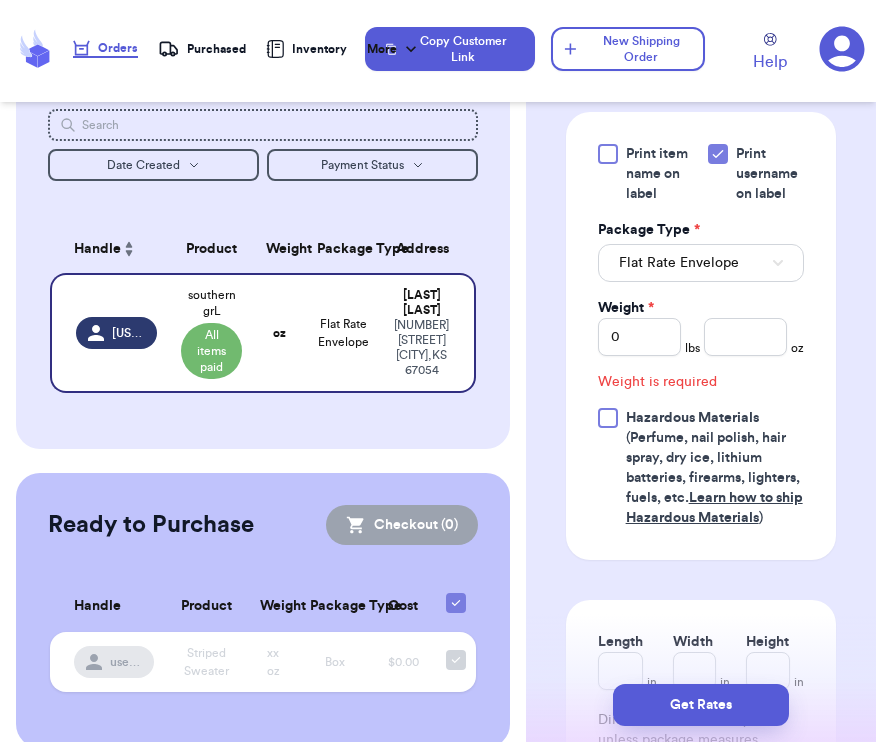 scroll, scrollTop: 870, scrollLeft: 0, axis: vertical 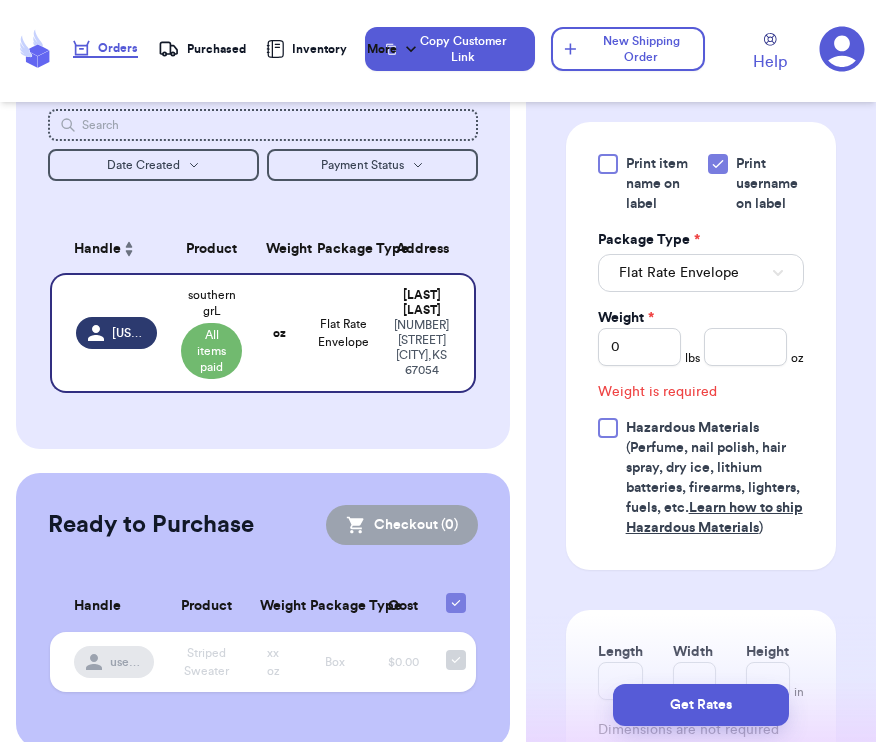 click at bounding box center [608, 428] 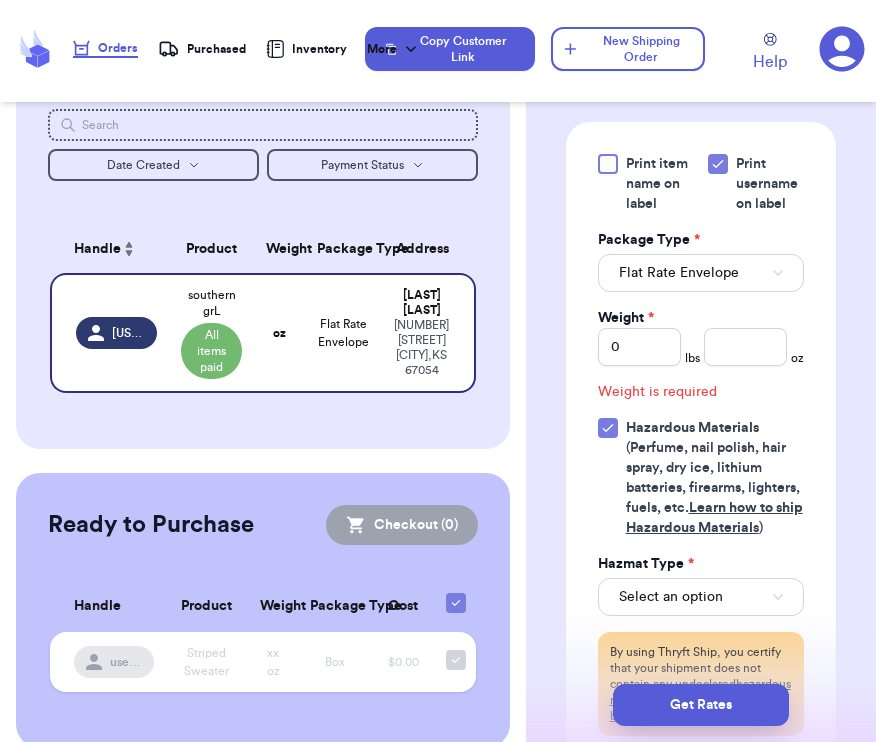 click 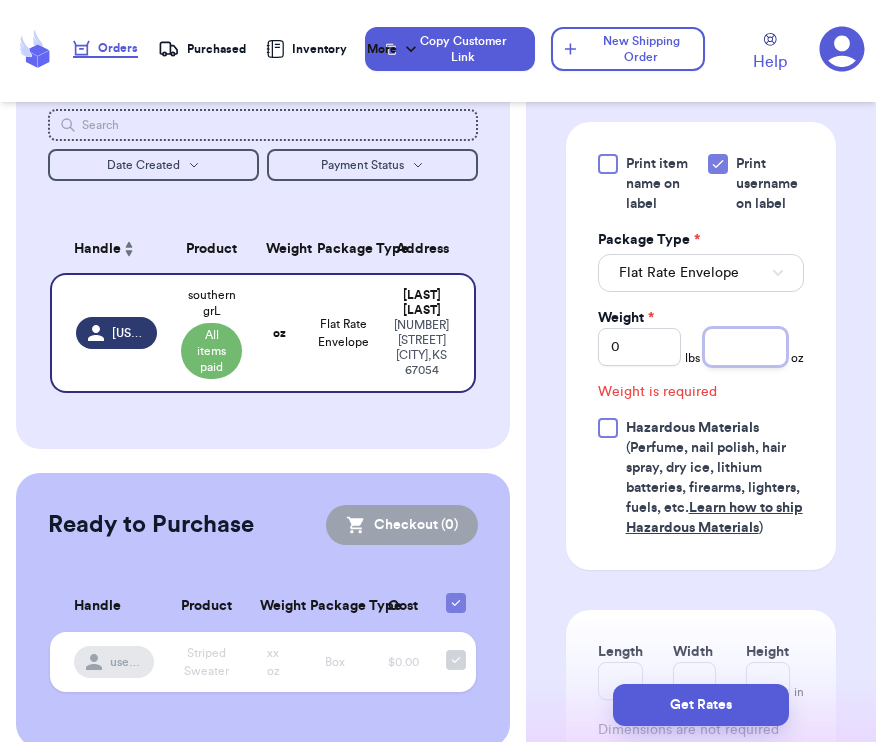 click at bounding box center [745, 347] 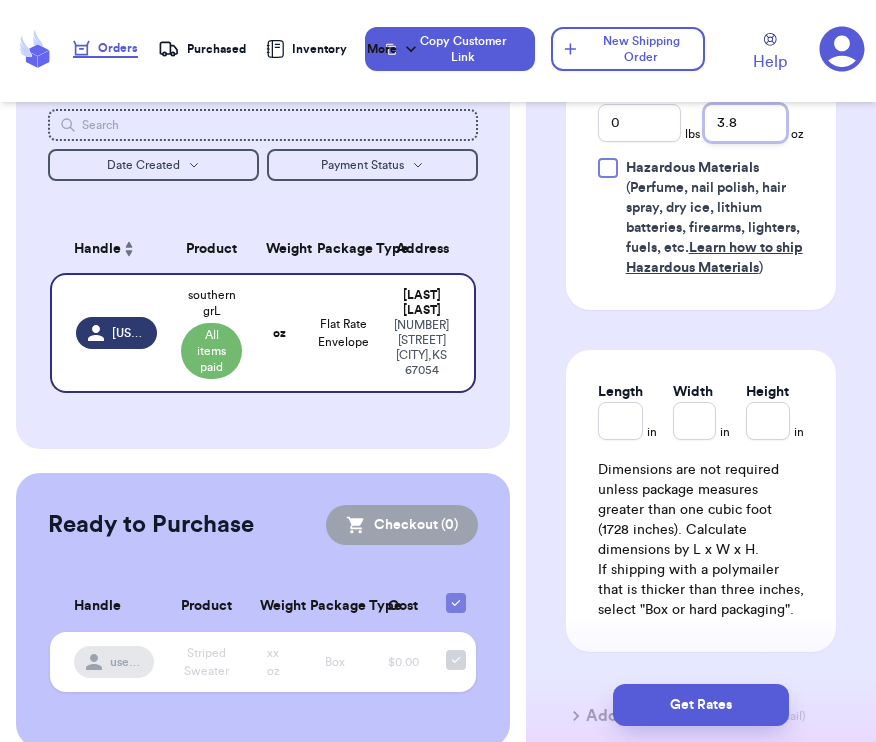scroll, scrollTop: 1112, scrollLeft: 0, axis: vertical 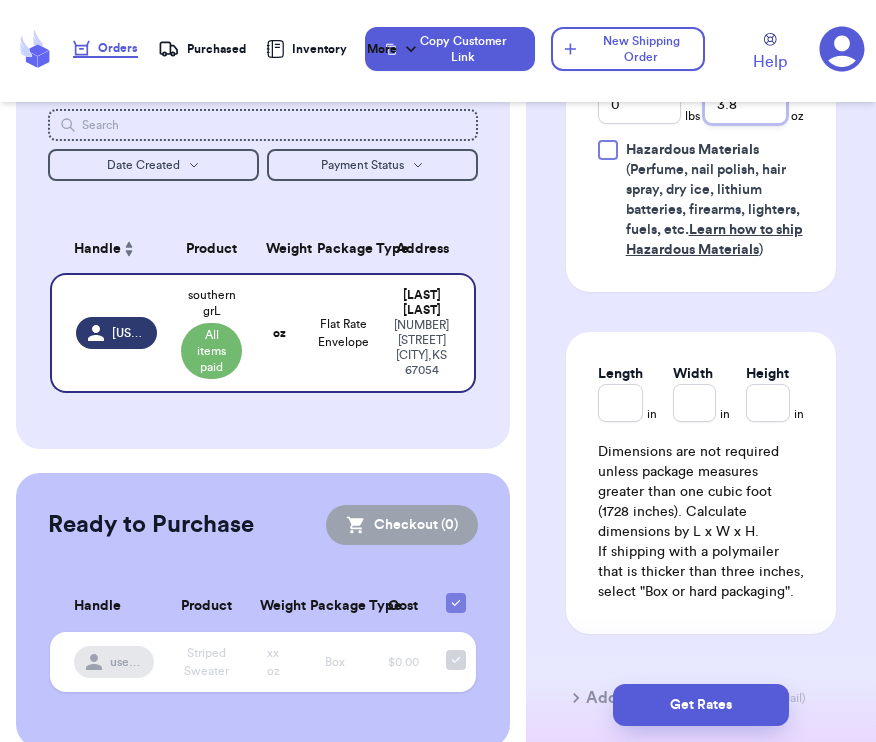 type on "3.8" 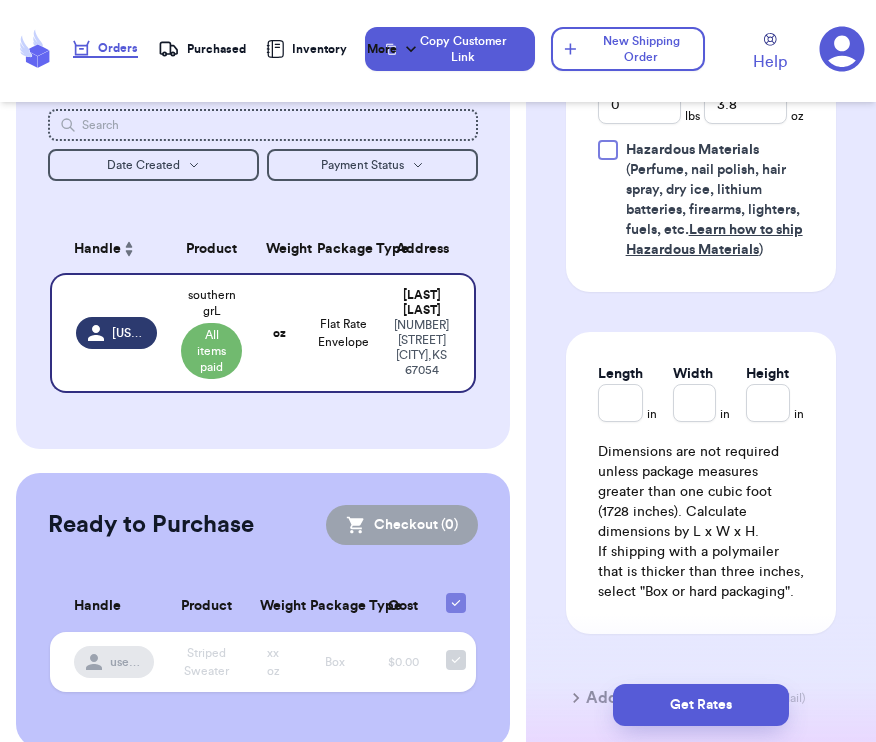 click on "Length" at bounding box center (620, 403) 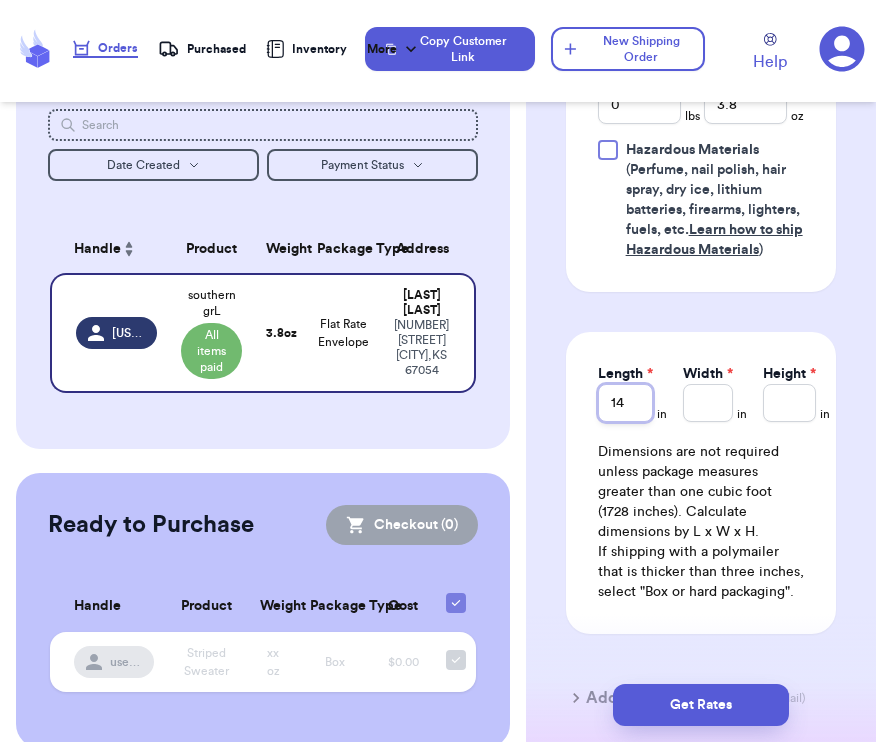 type on "14" 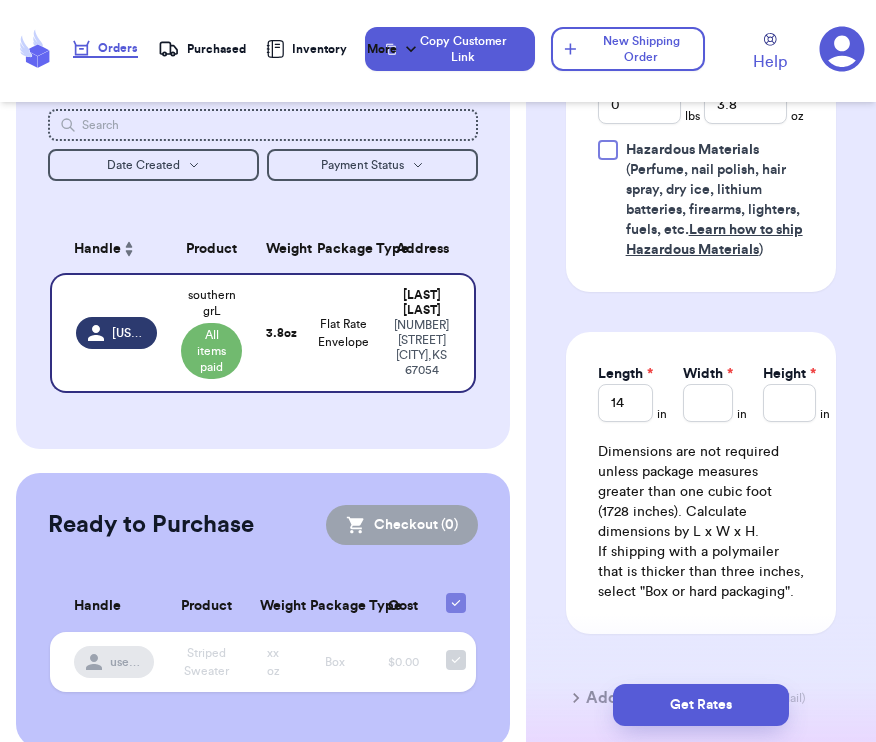 click on "Width *" at bounding box center (708, 403) 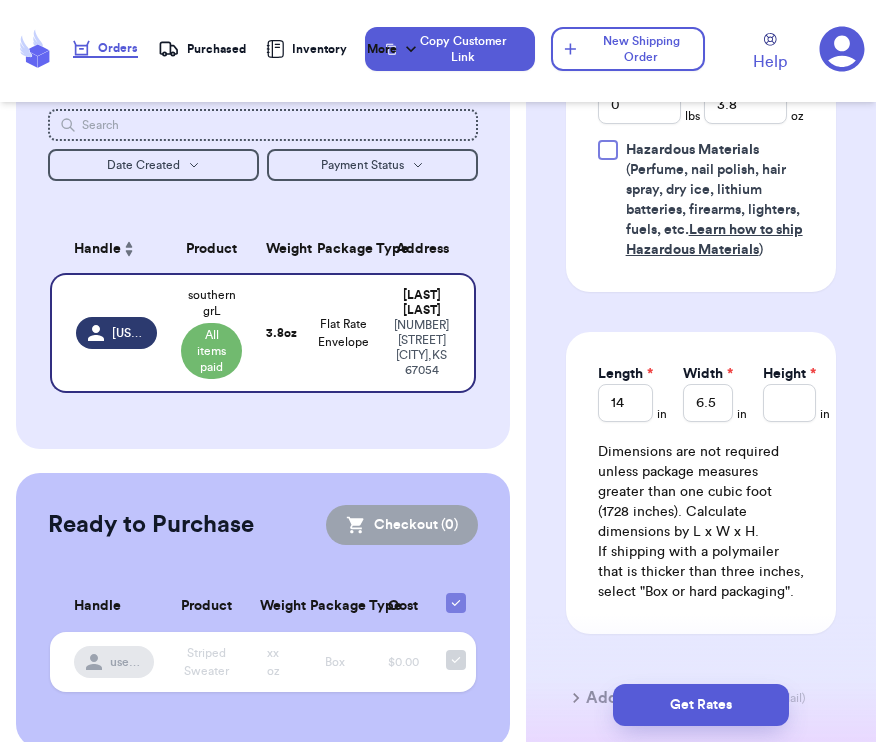 click on "Height *" at bounding box center (789, 403) 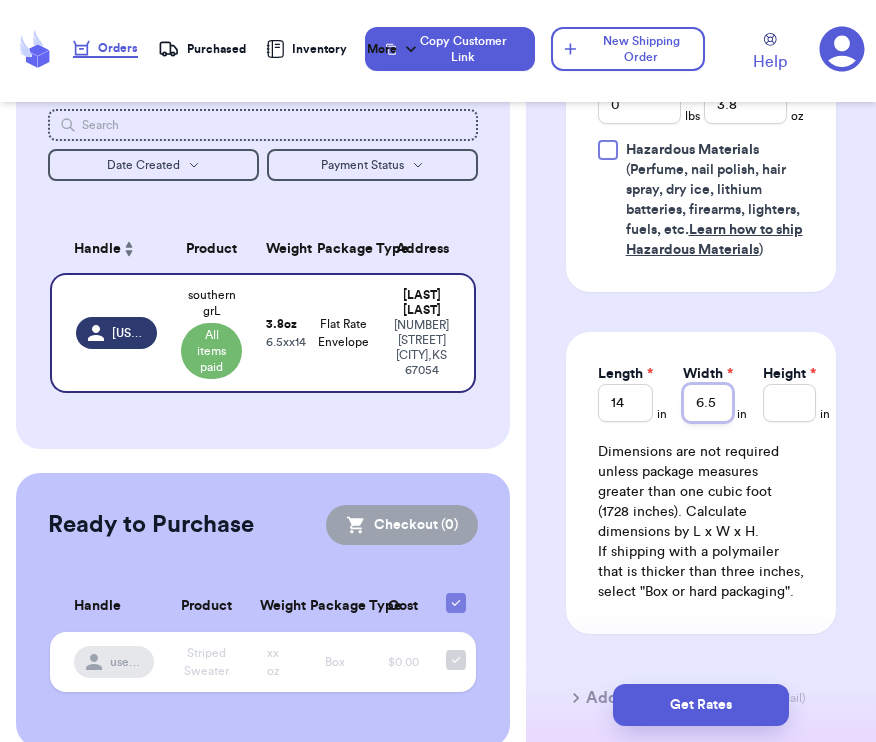 click on "6.5" at bounding box center [708, 403] 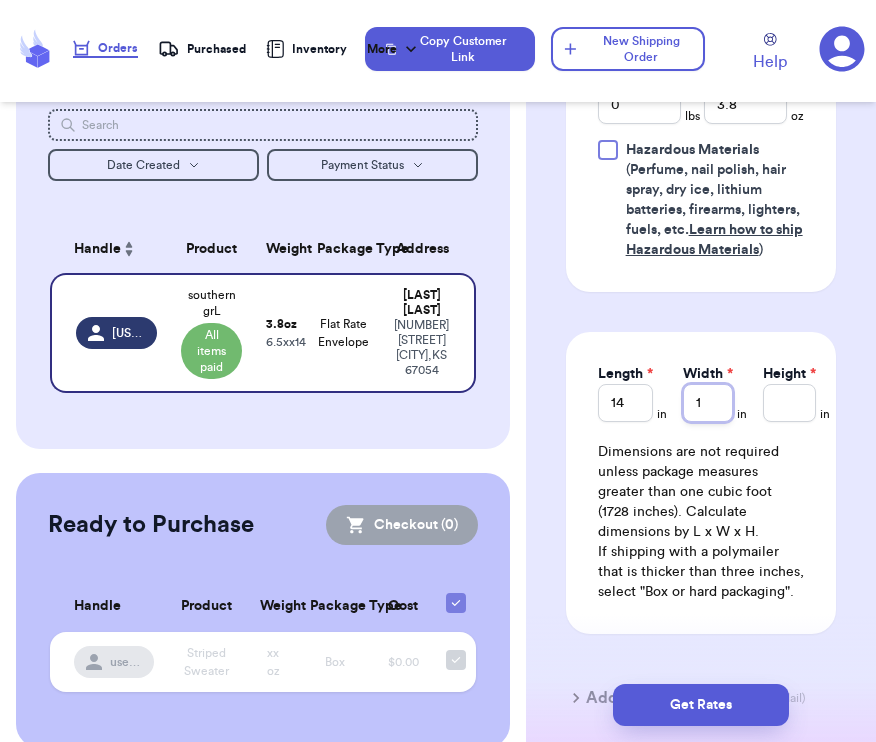 type on "1" 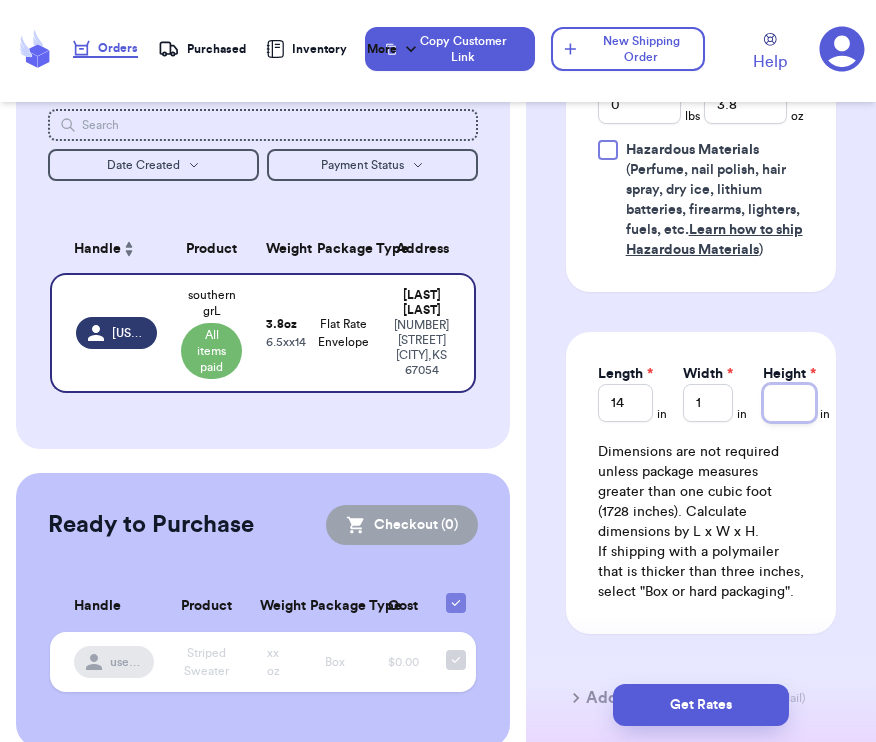 click on "Height *" at bounding box center [789, 403] 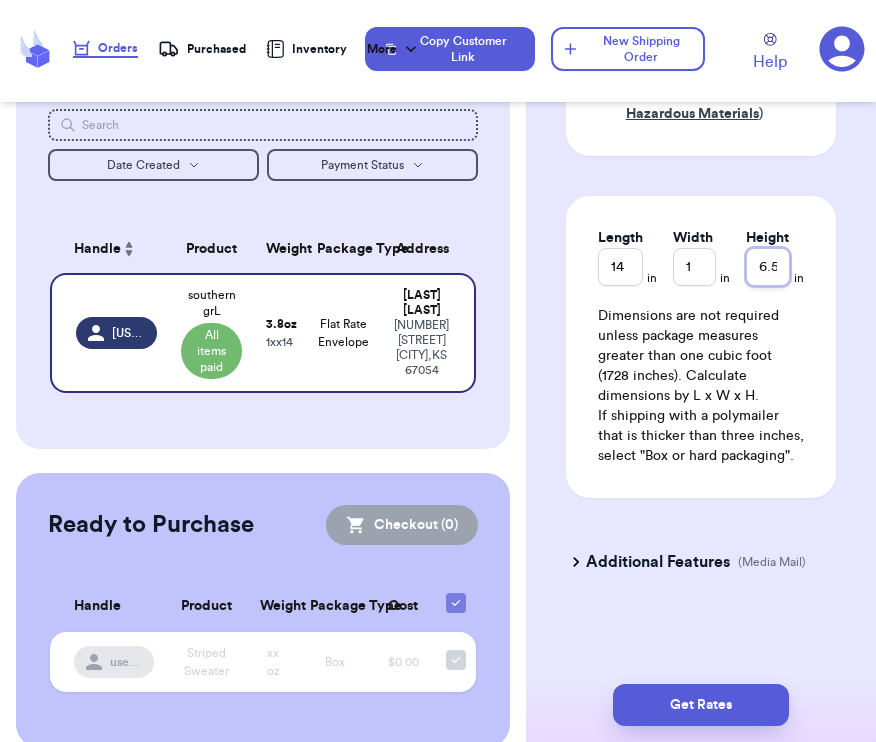 scroll, scrollTop: 1272, scrollLeft: 0, axis: vertical 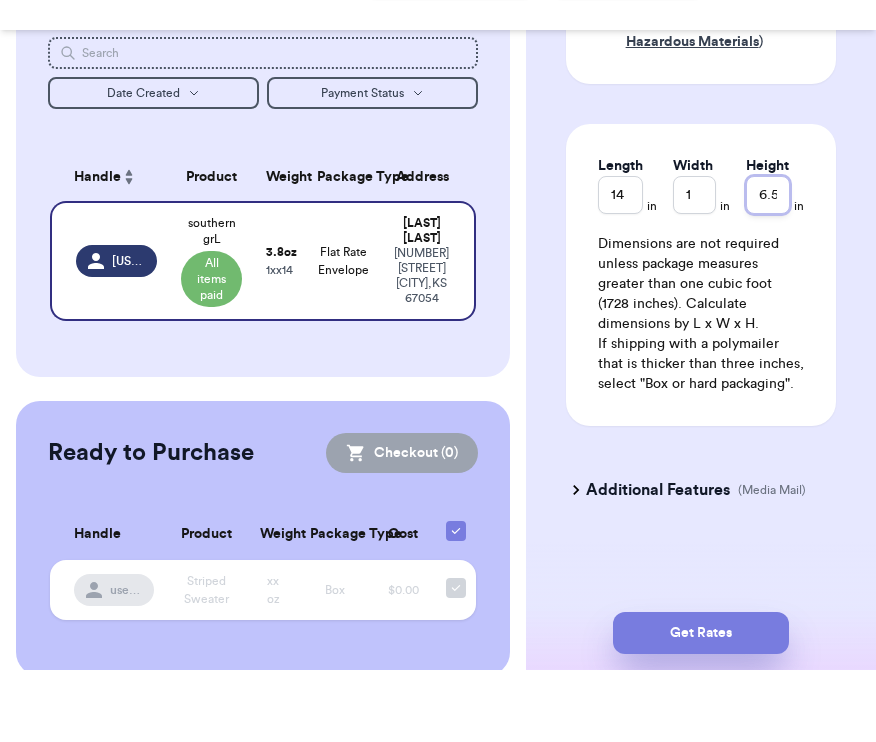 type on "6.5" 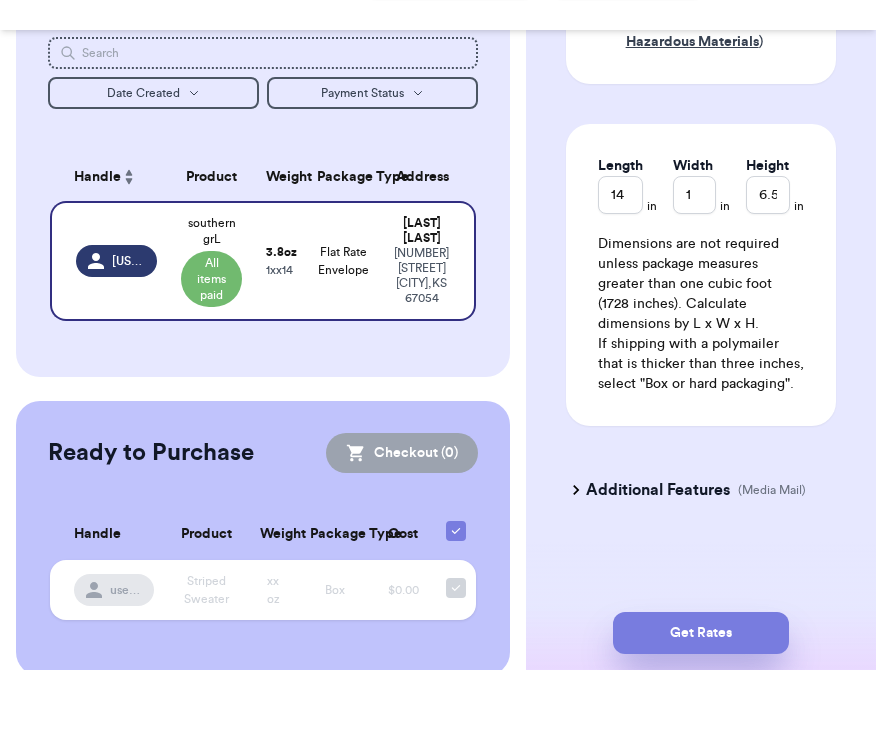 click on "Get Rates" at bounding box center [701, 705] 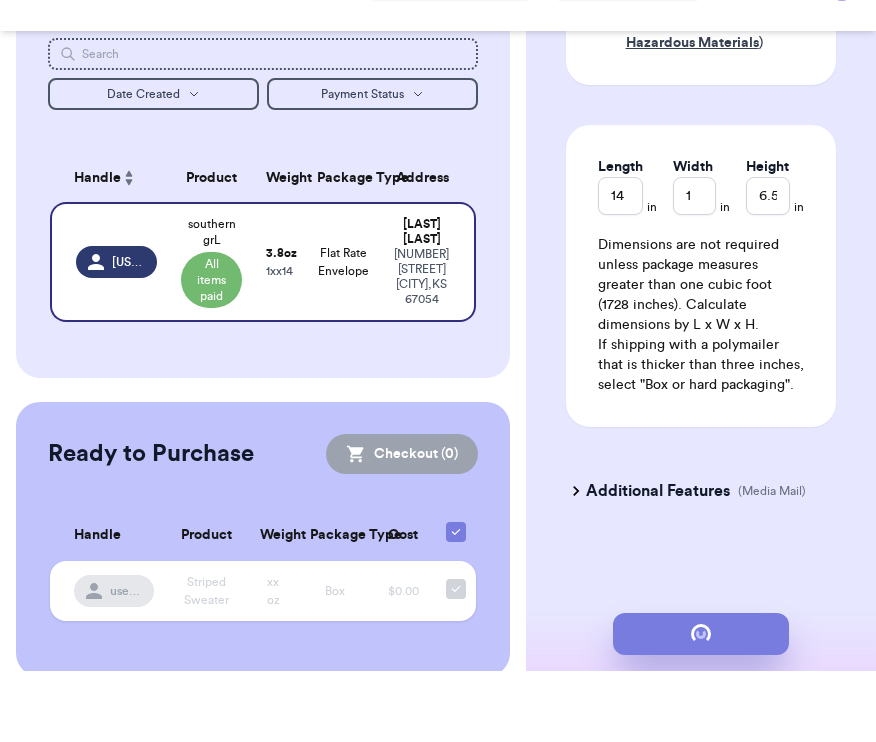 click at bounding box center [701, 705] 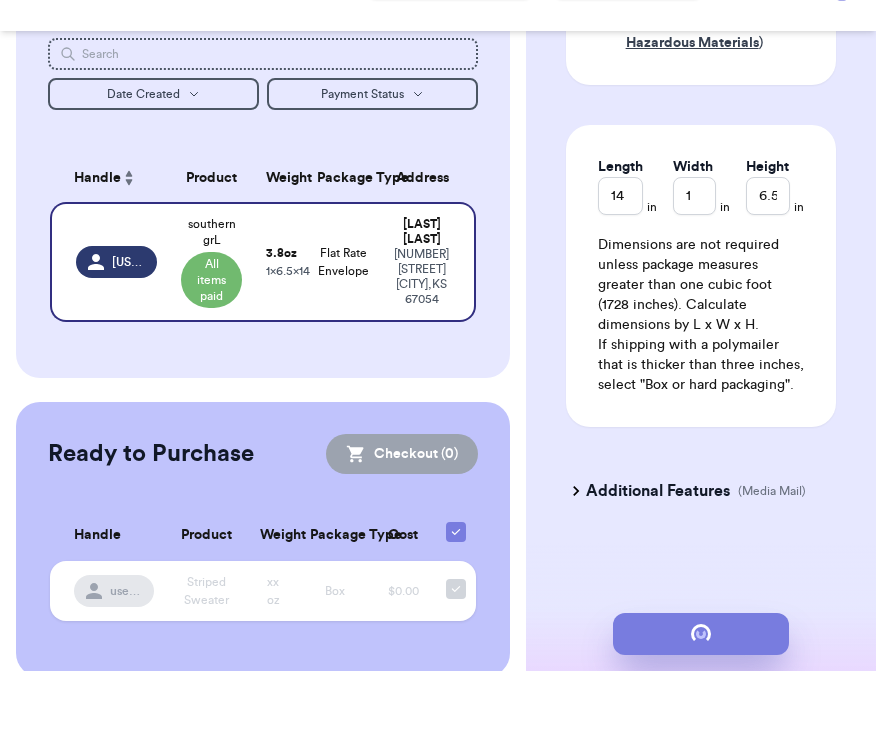 scroll, scrollTop: 64, scrollLeft: 0, axis: vertical 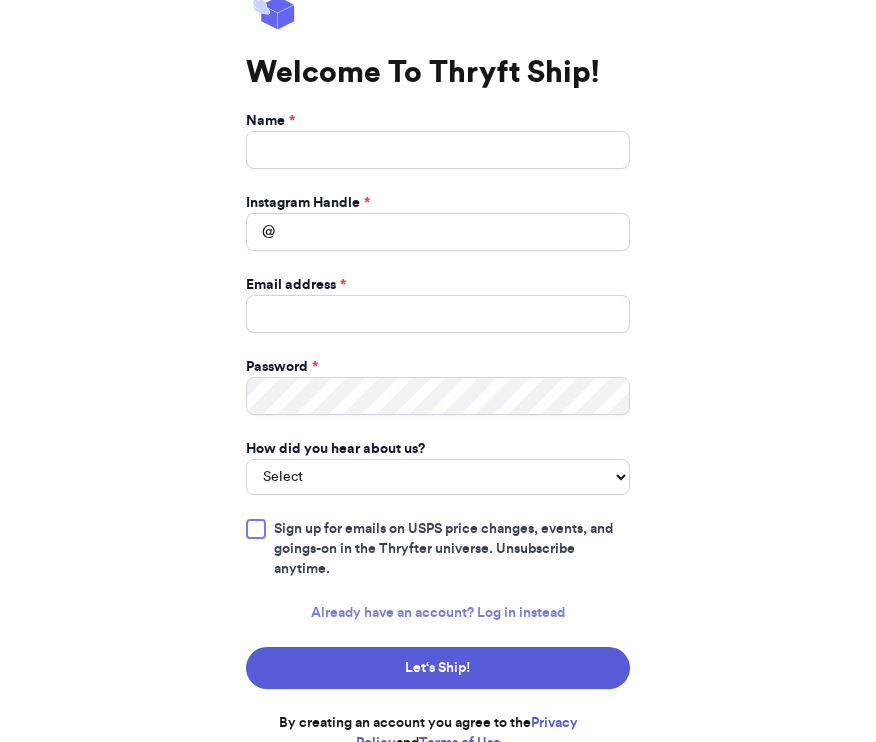 click on "Already have an account? Log in instead" at bounding box center [438, 613] 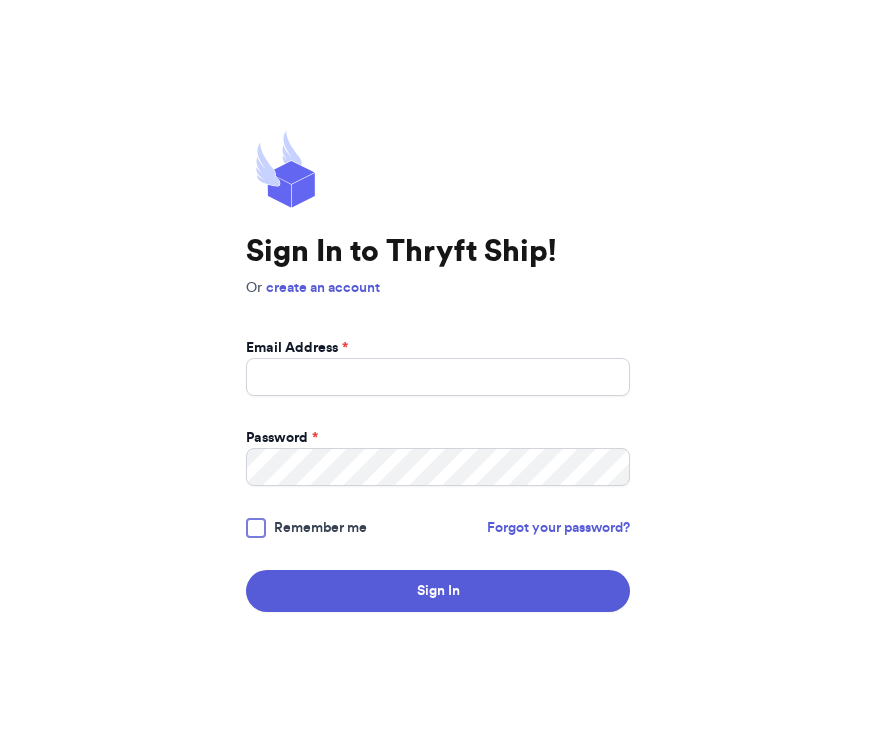 scroll, scrollTop: 64, scrollLeft: 0, axis: vertical 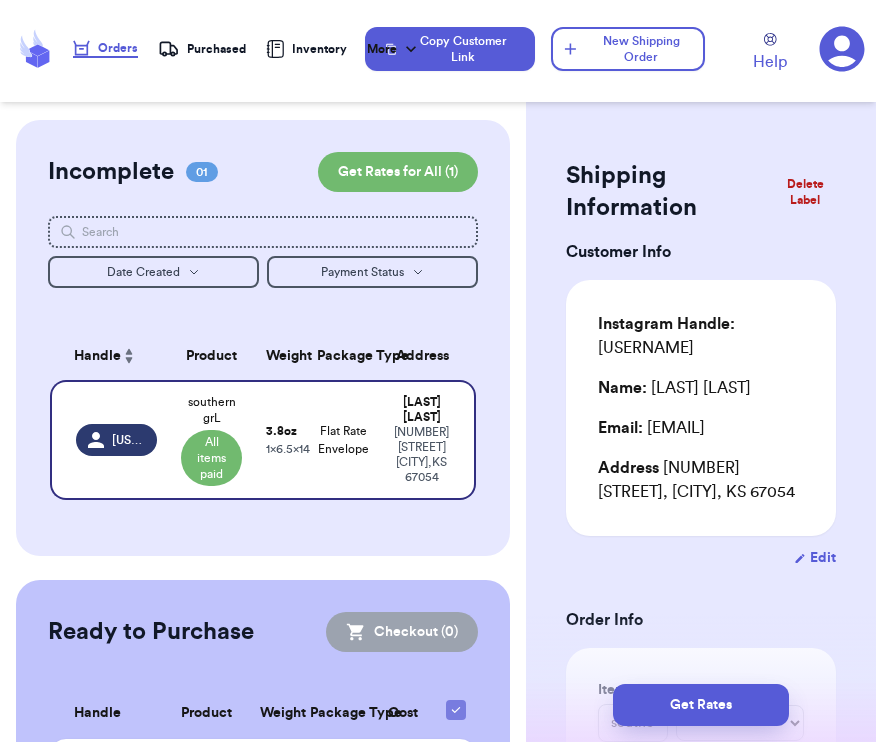 type 